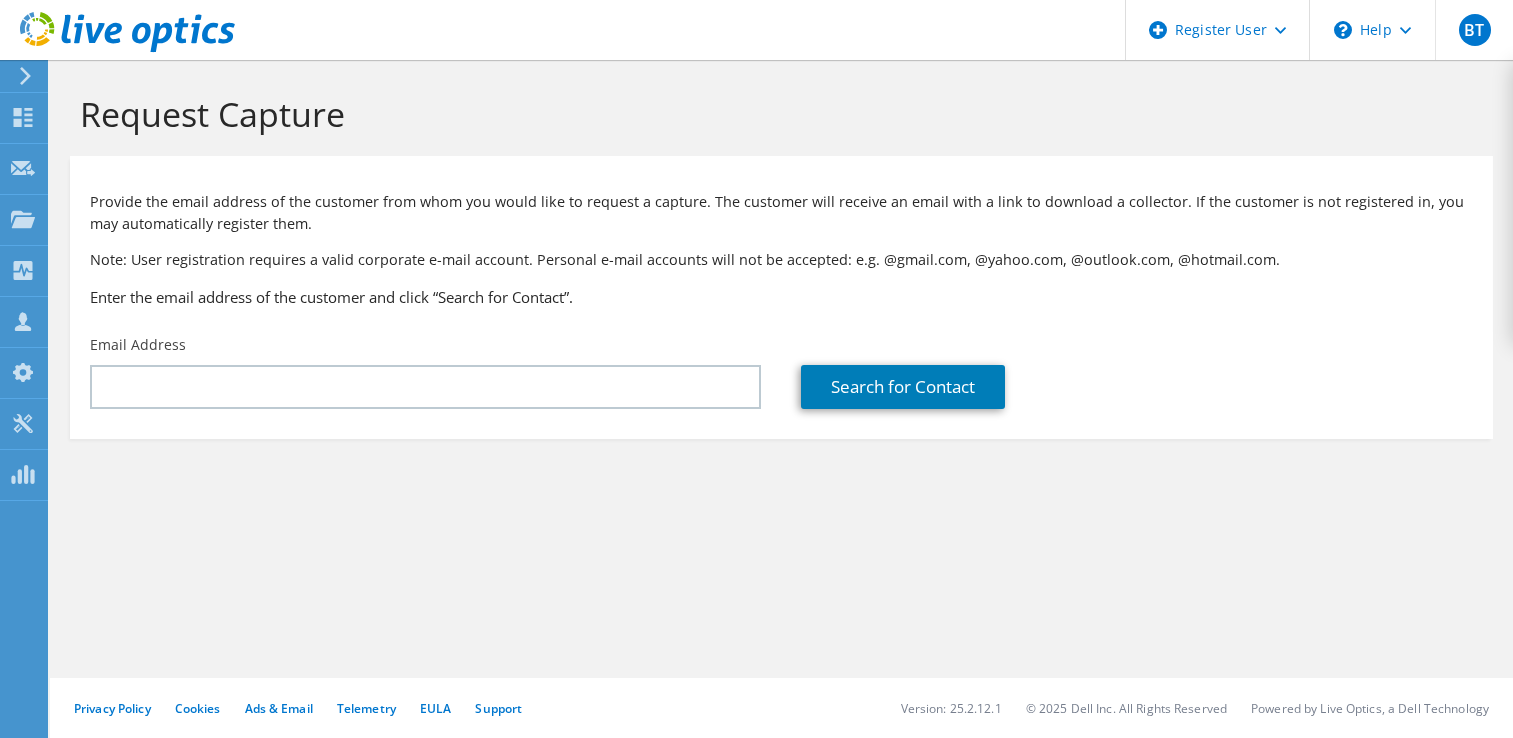 scroll, scrollTop: 0, scrollLeft: 0, axis: both 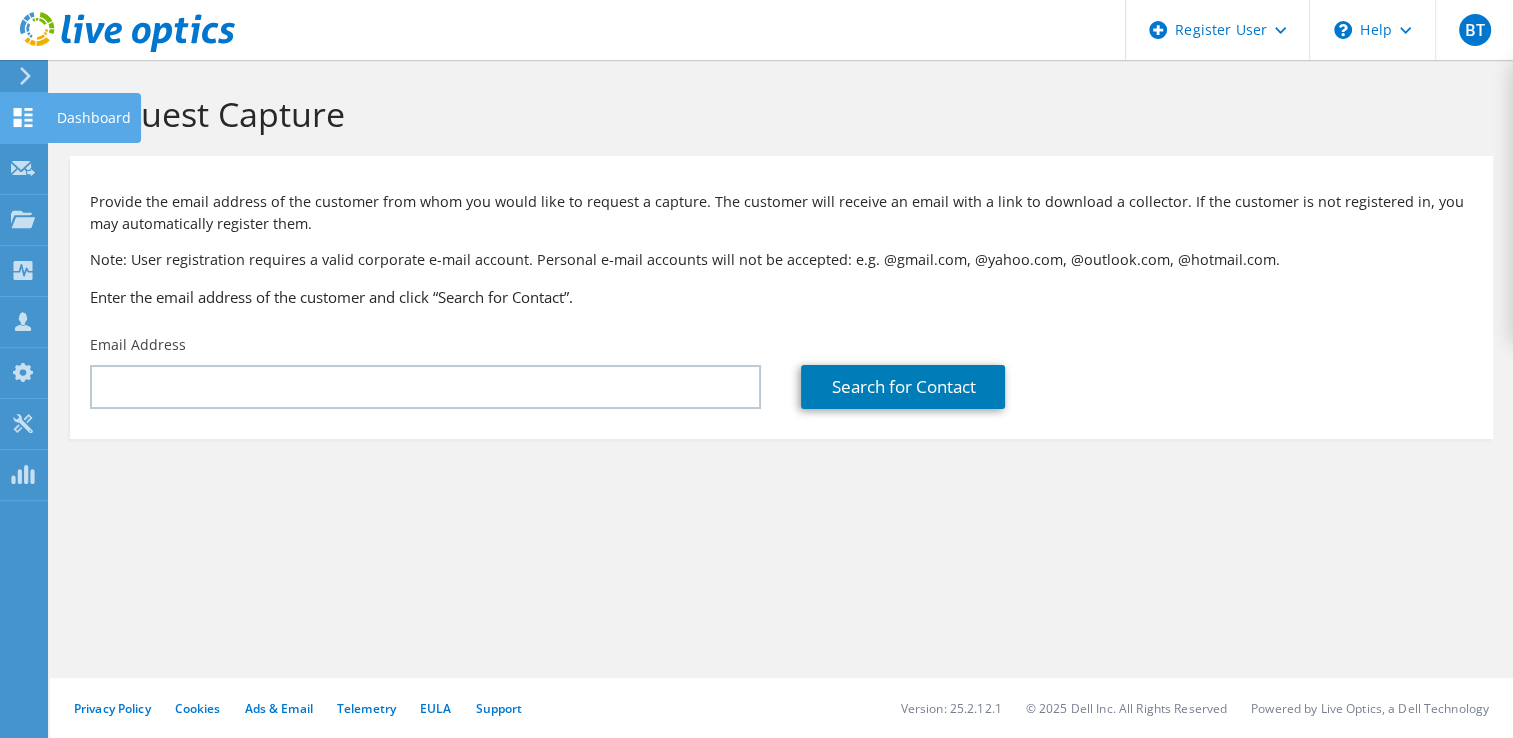 click at bounding box center (23, 120) 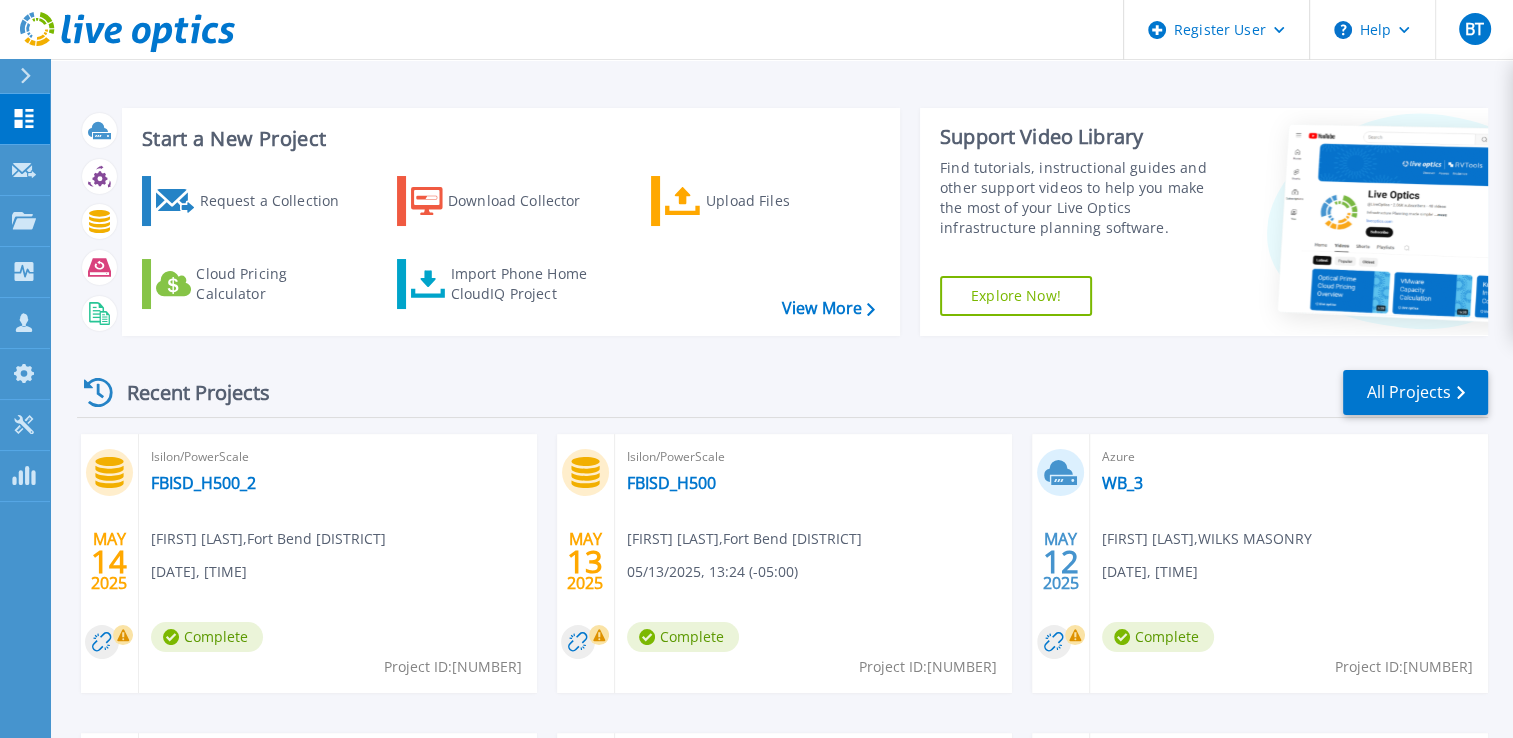 scroll, scrollTop: 240, scrollLeft: 0, axis: vertical 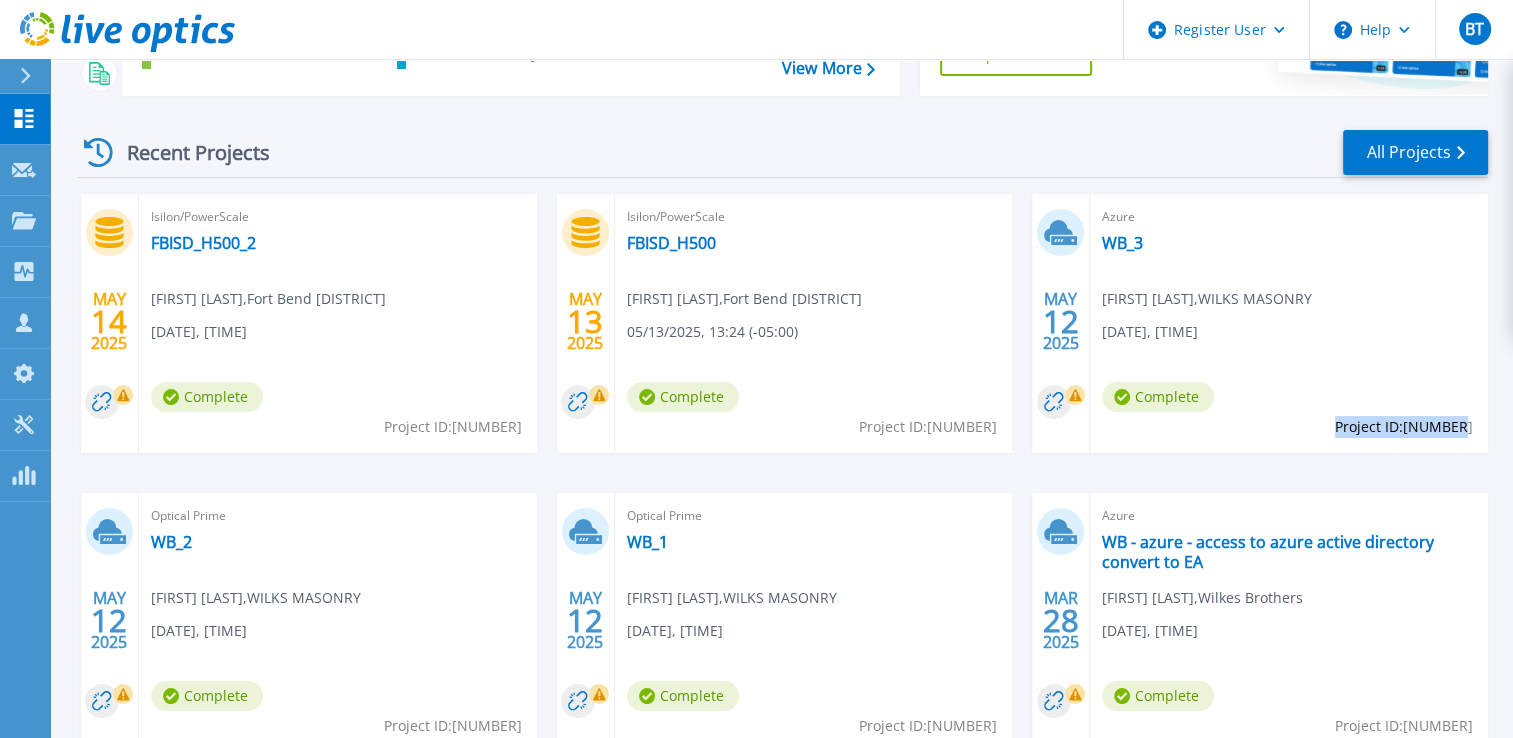drag, startPoint x: 1347, startPoint y: 428, endPoint x: 1470, endPoint y: 429, distance: 123.00407 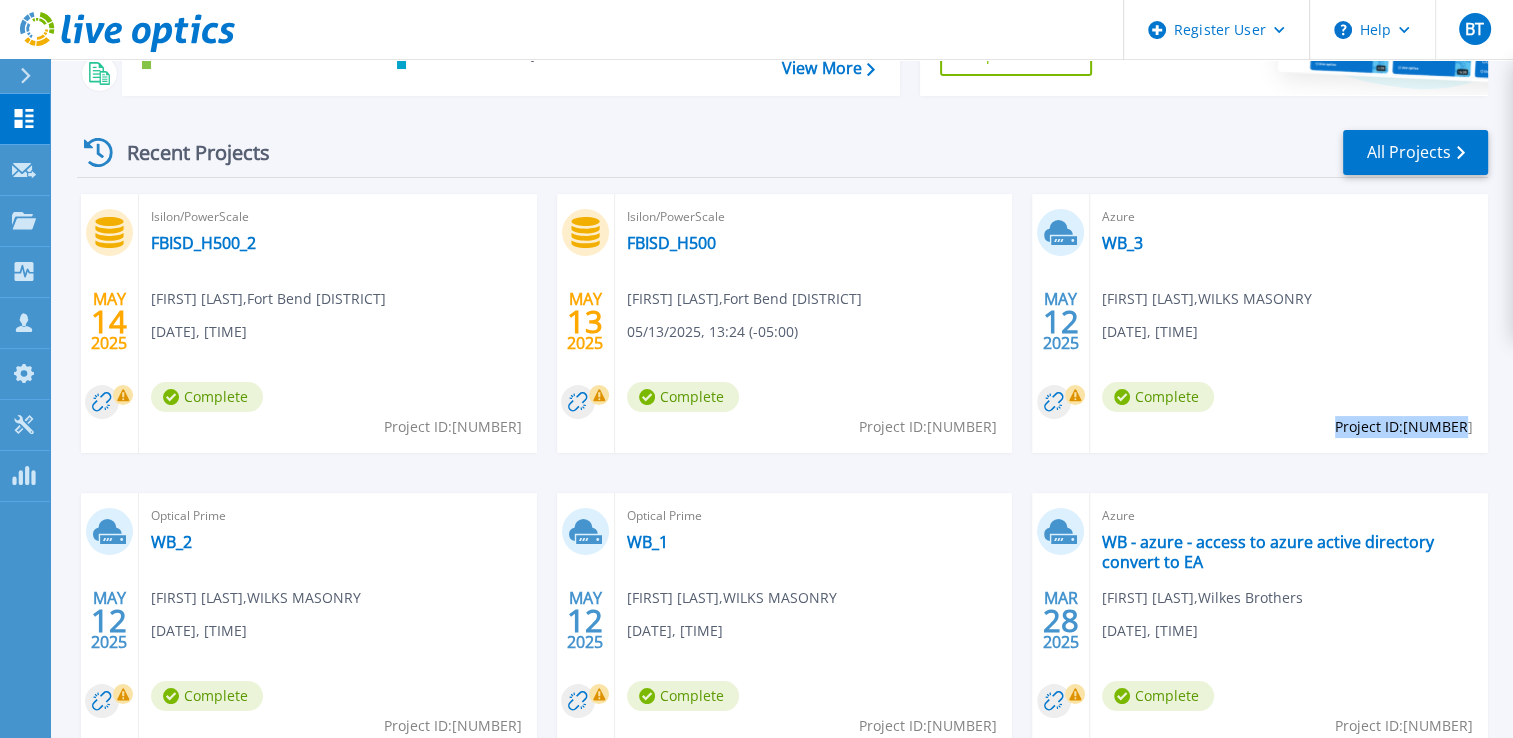 scroll, scrollTop: 300, scrollLeft: 0, axis: vertical 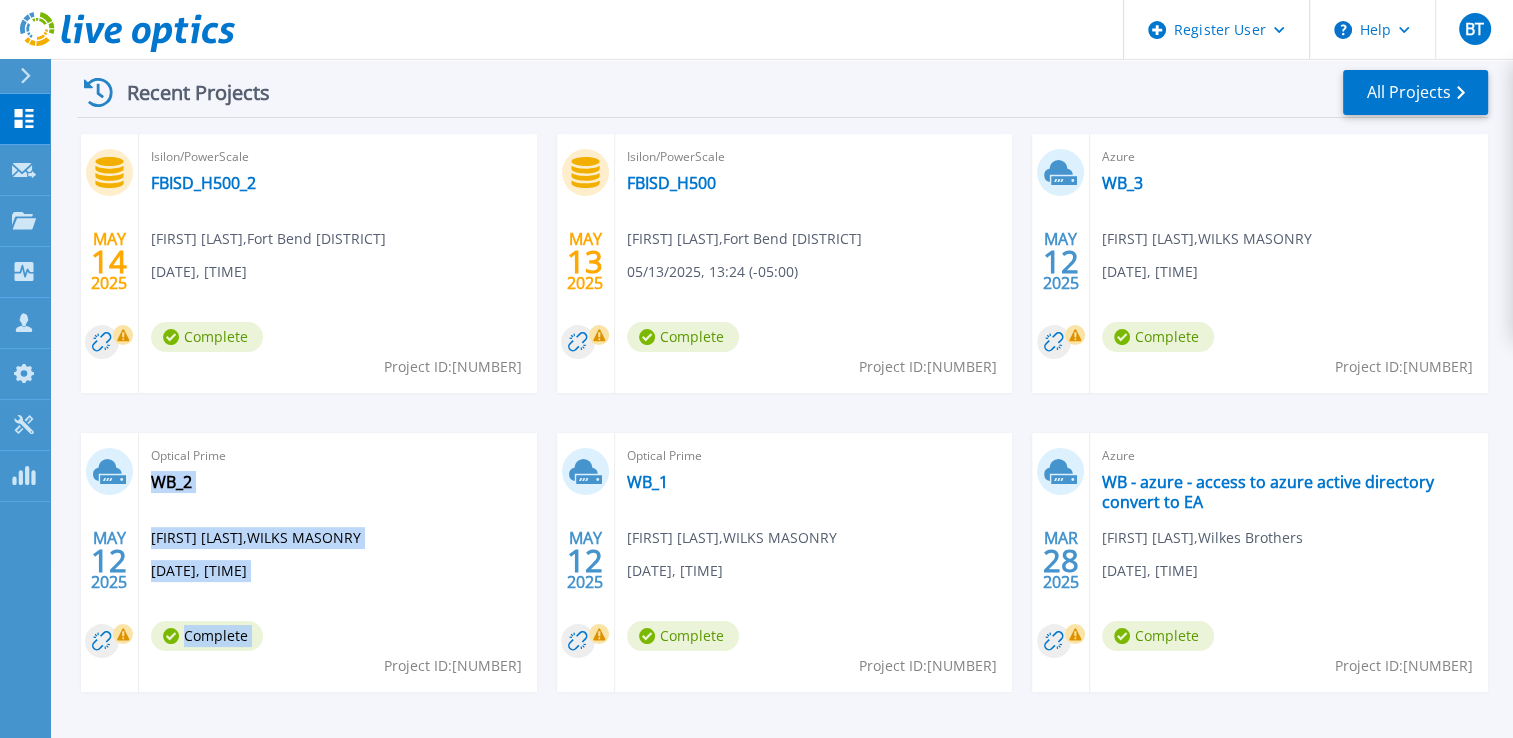 drag, startPoint x: 395, startPoint y: 666, endPoint x: 523, endPoint y: 676, distance: 128.39003 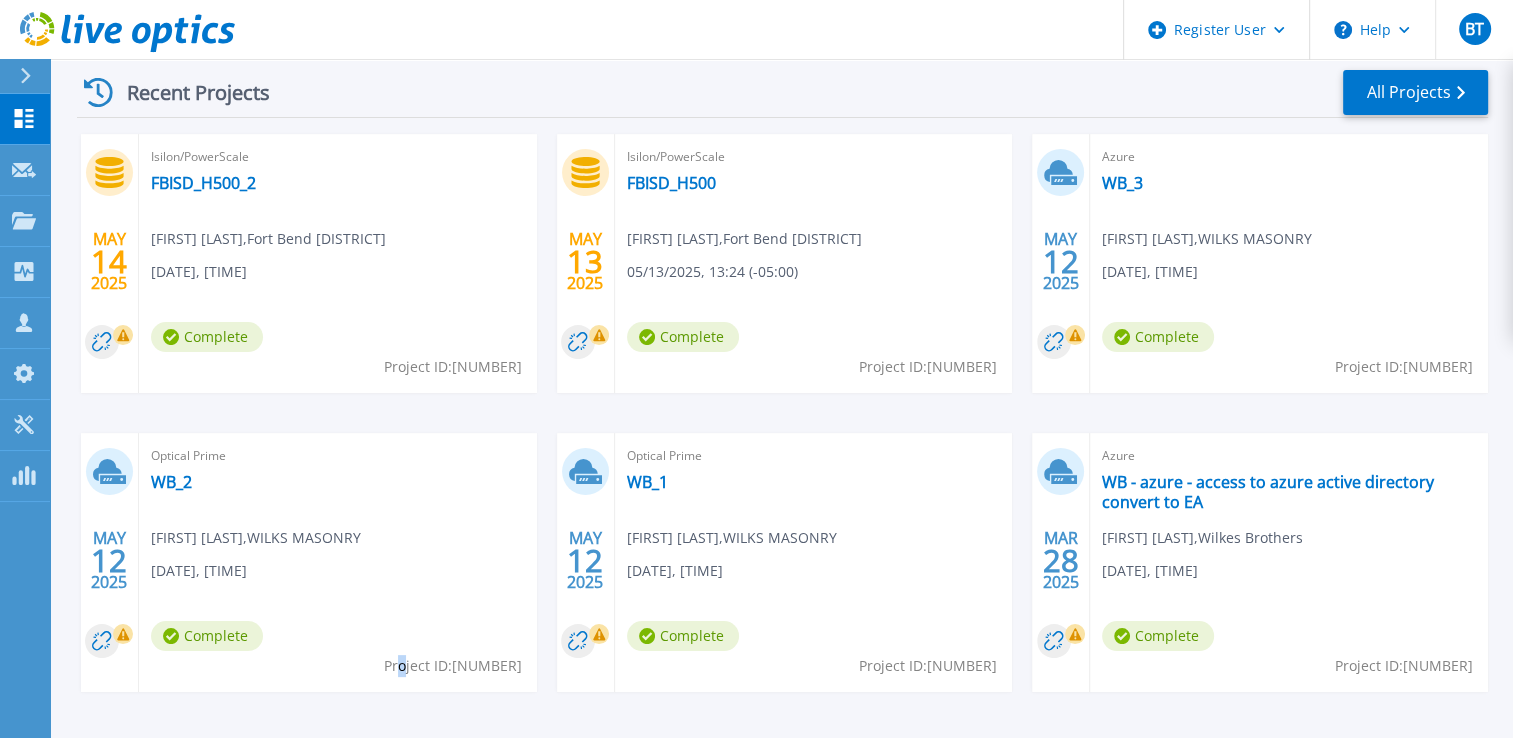 drag, startPoint x: 523, startPoint y: 676, endPoint x: 413, endPoint y: 657, distance: 111.62885 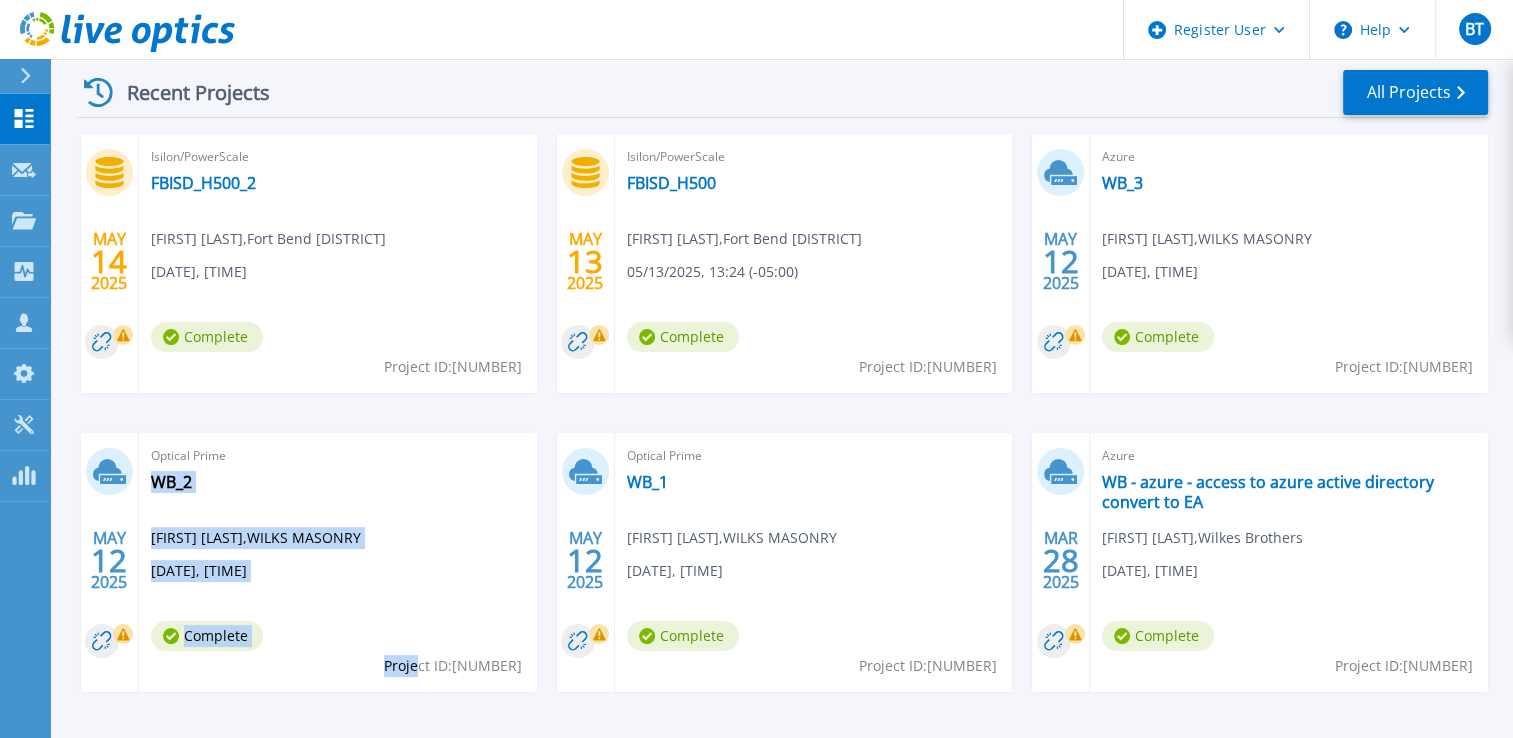 drag, startPoint x: 413, startPoint y: 657, endPoint x: 432, endPoint y: 678, distance: 28.319605 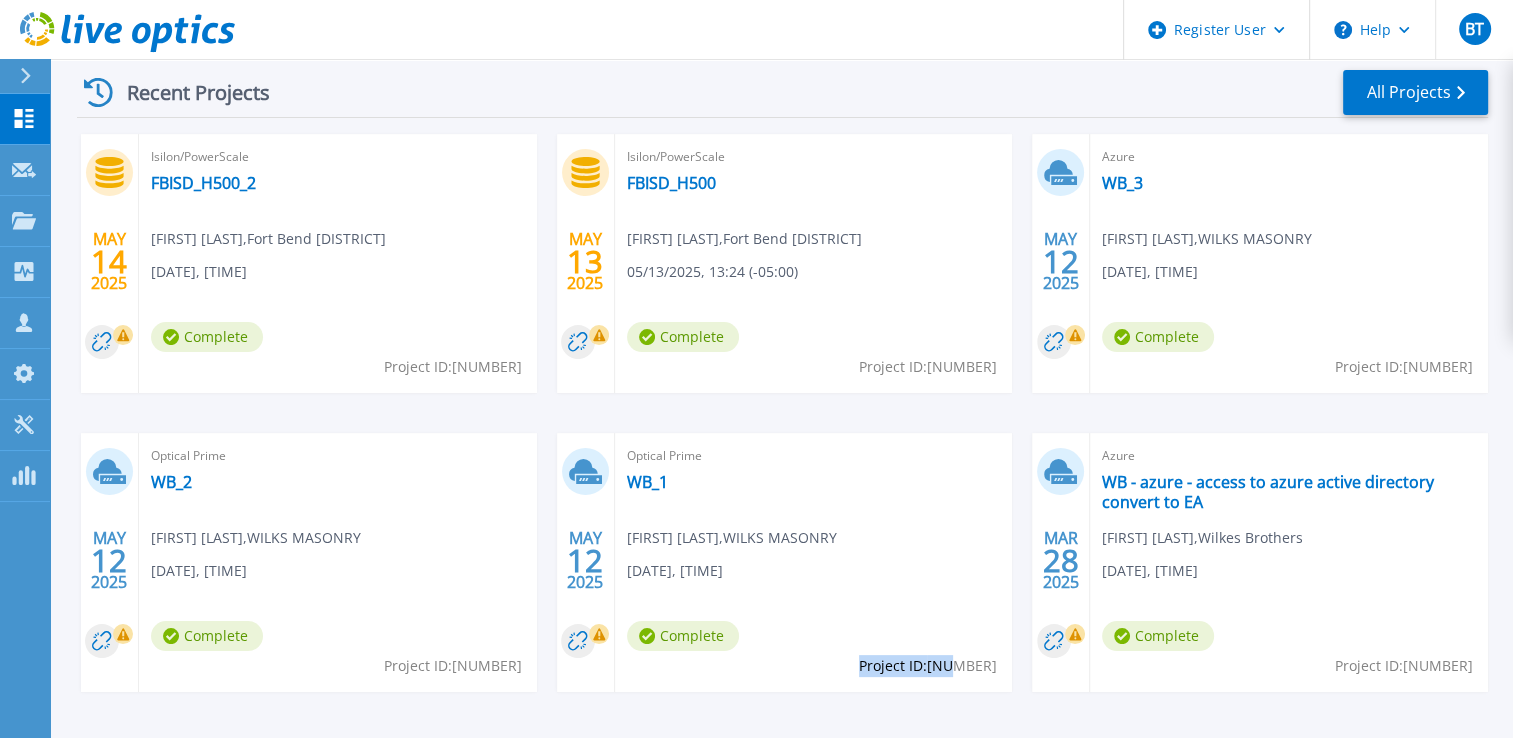 drag, startPoint x: 872, startPoint y: 667, endPoint x: 962, endPoint y: 670, distance: 90.04999 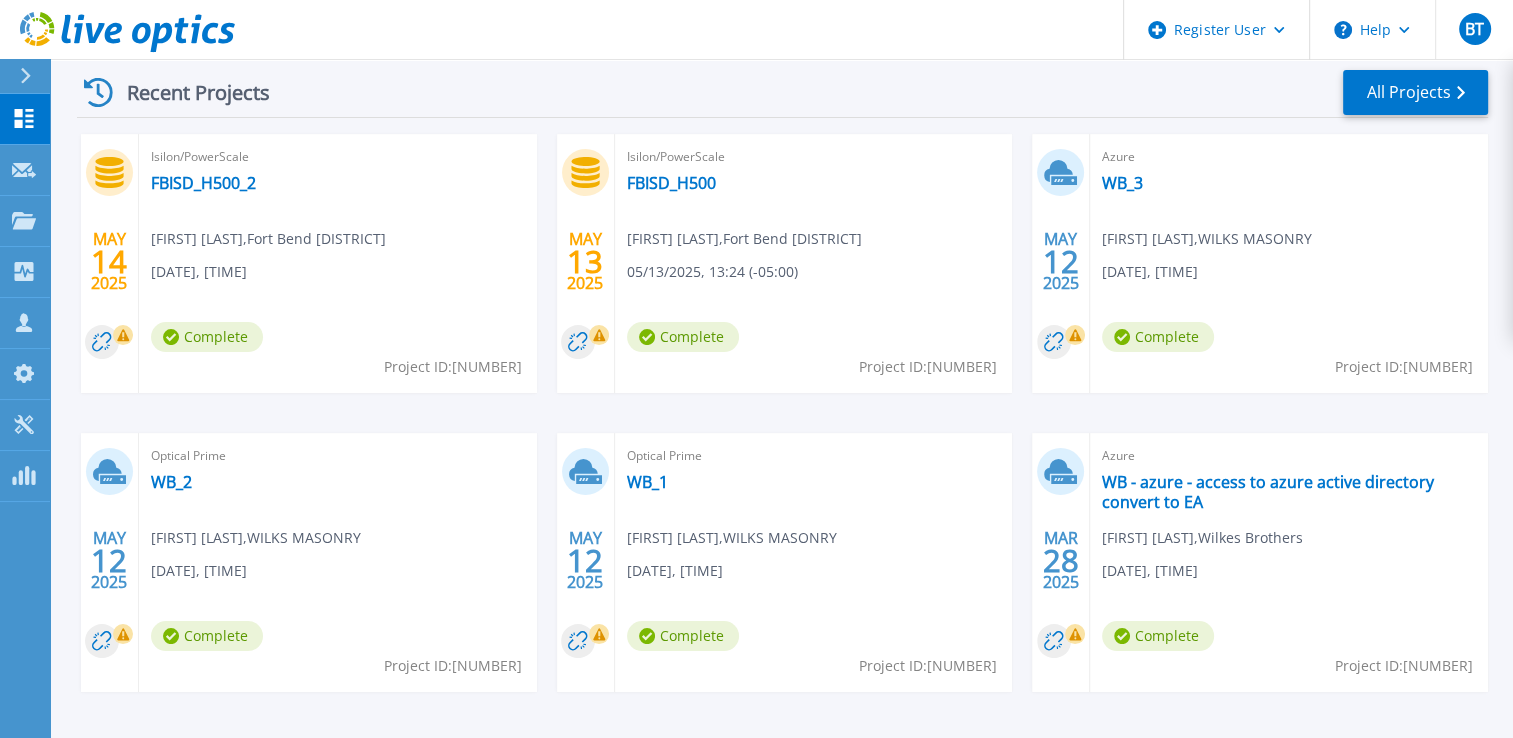 drag, startPoint x: 962, startPoint y: 670, endPoint x: 872, endPoint y: 706, distance: 96.93297 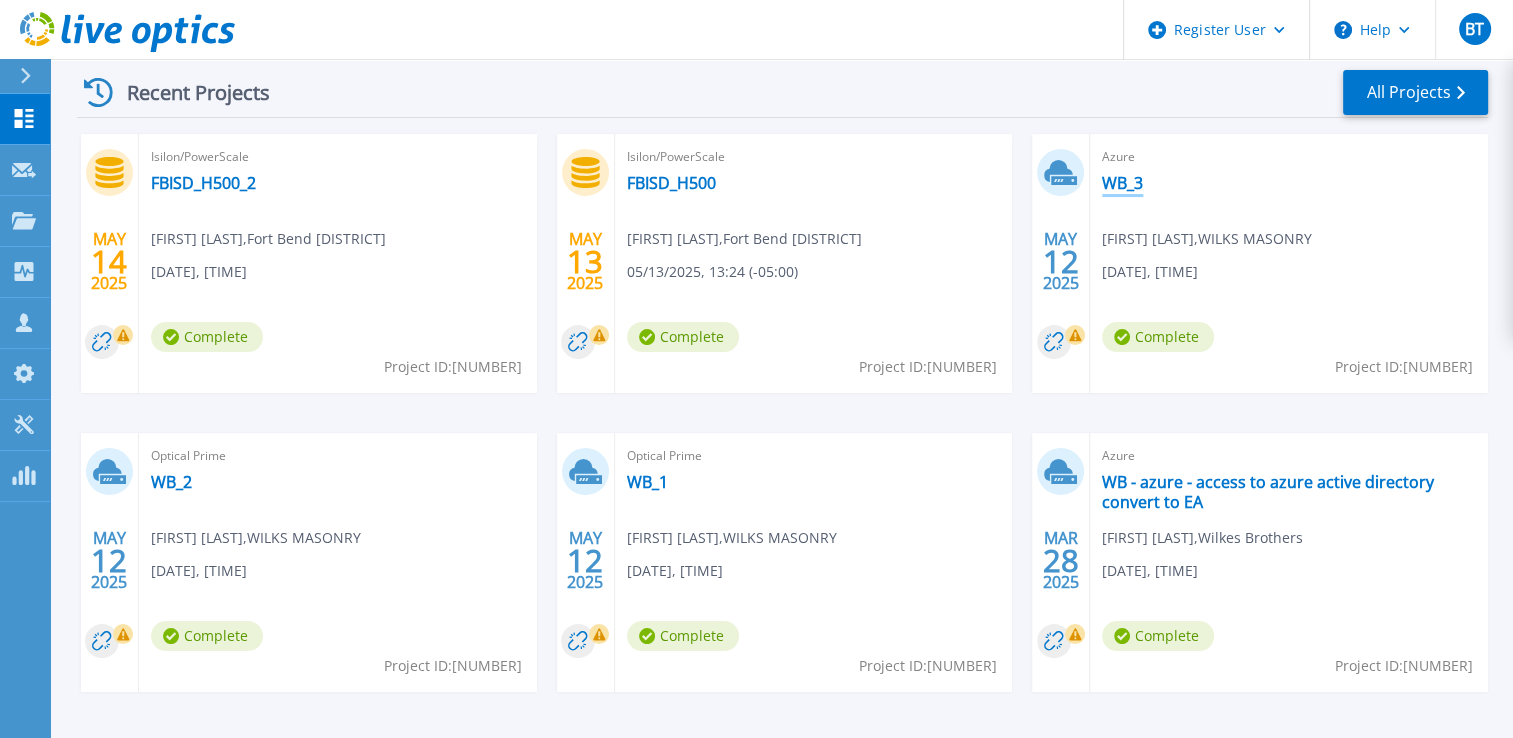 click on "WB_3" at bounding box center (1122, 183) 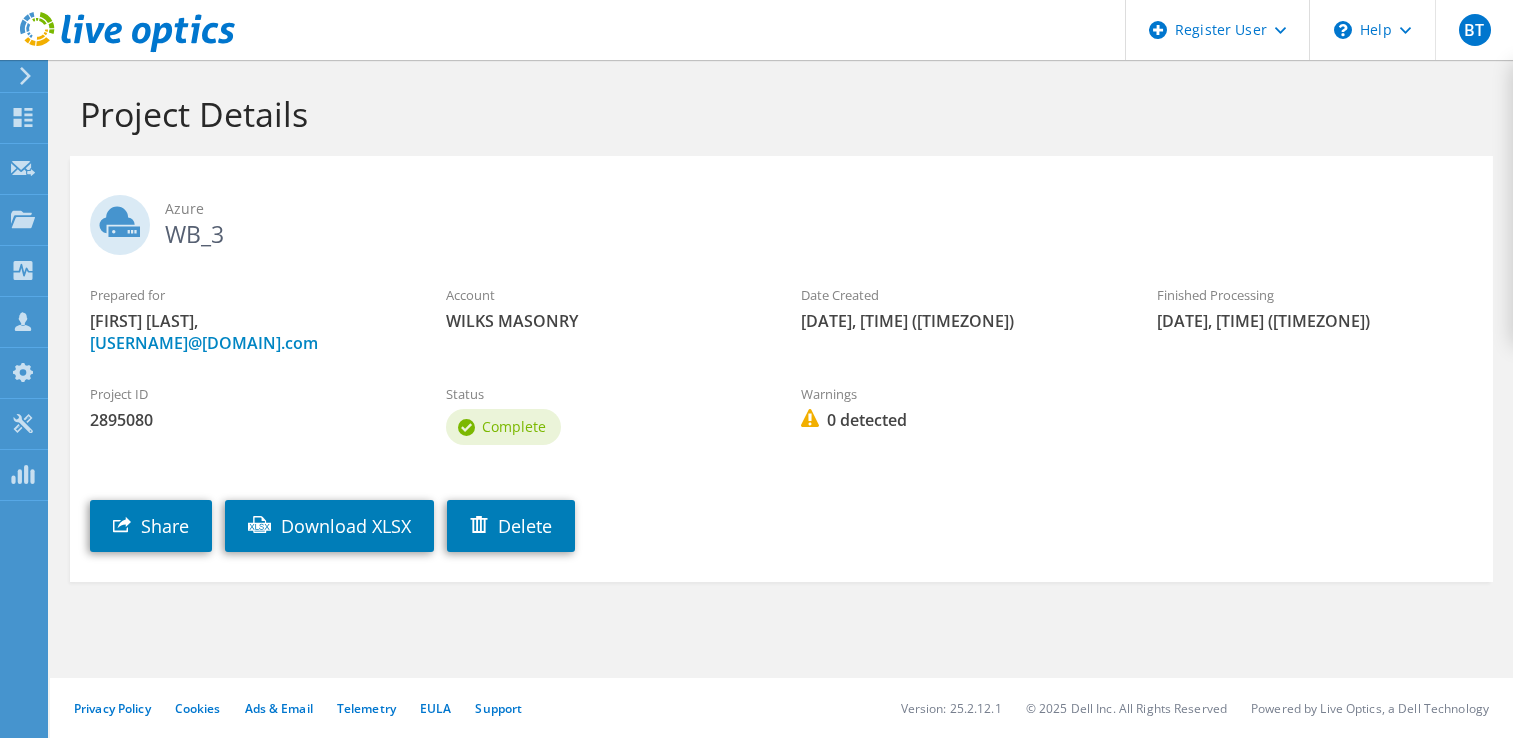 scroll, scrollTop: 0, scrollLeft: 0, axis: both 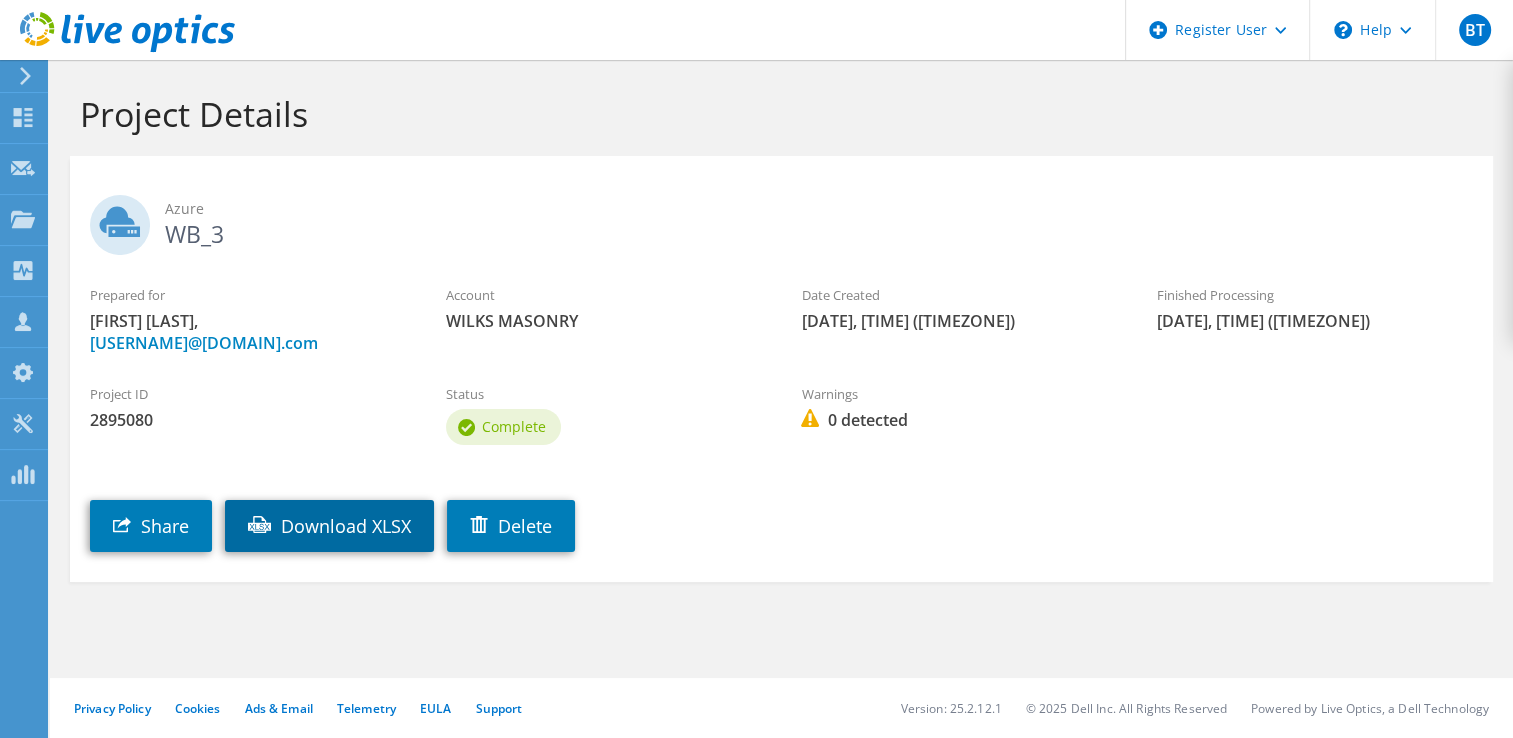 click on "Download XLSX" at bounding box center (329, 526) 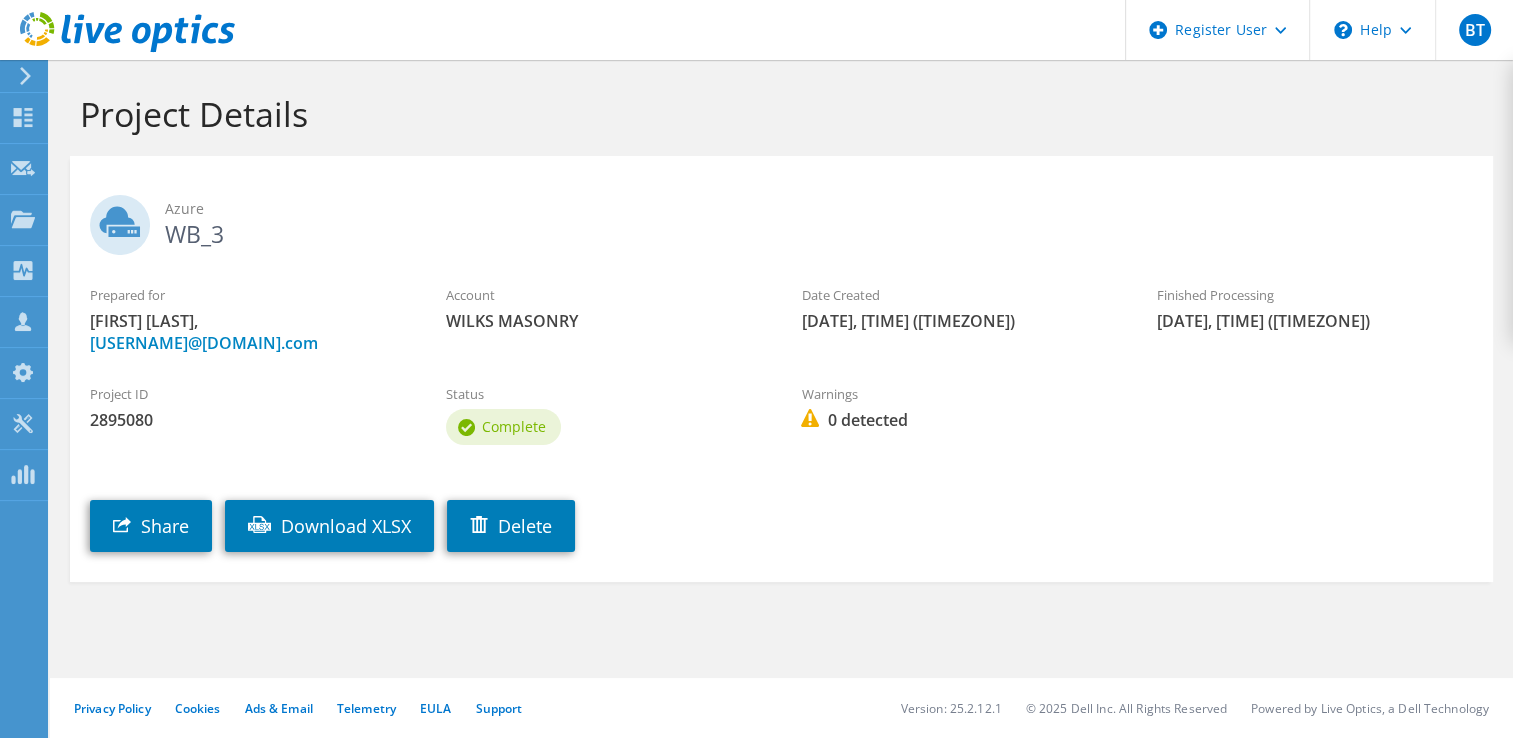 click on "Project Details" at bounding box center (776, 114) 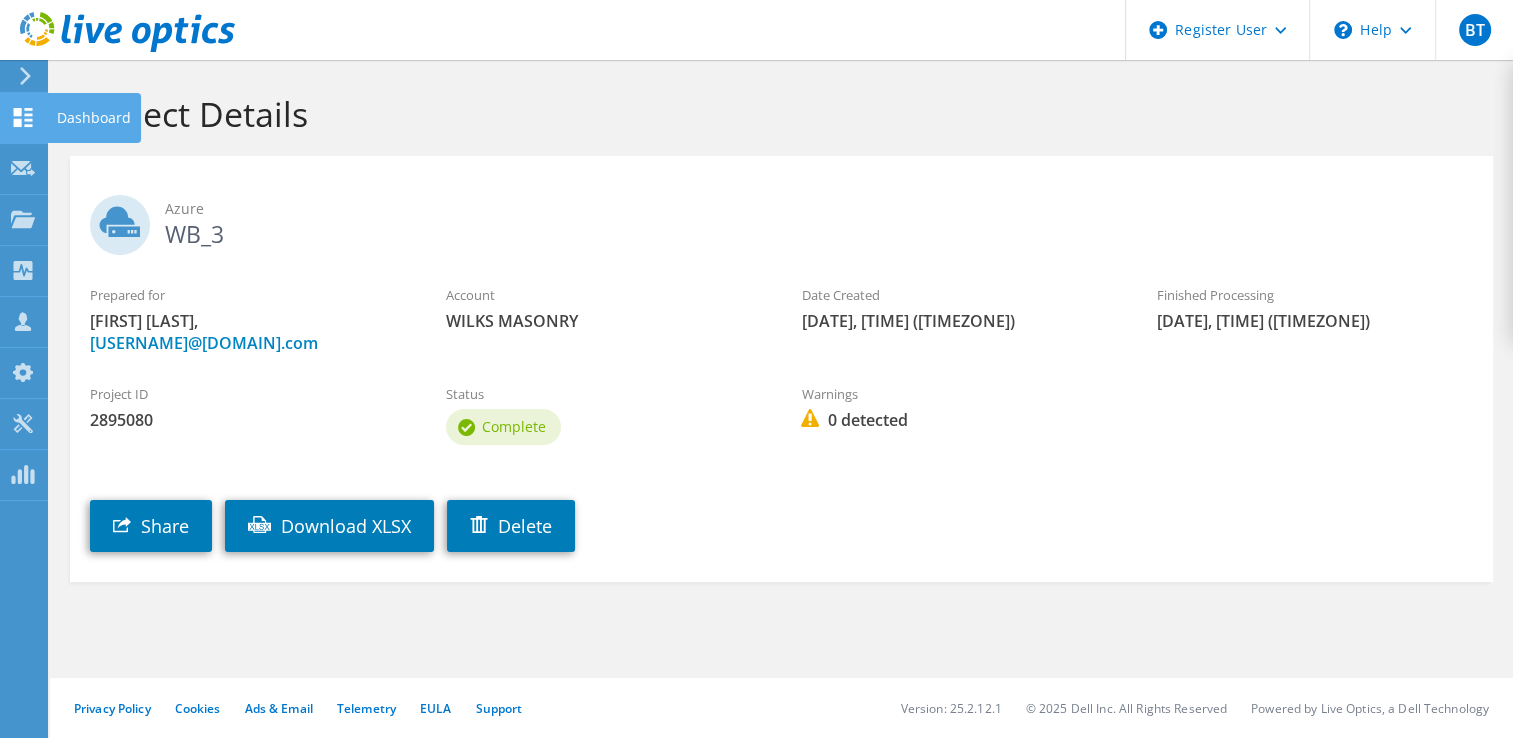 click 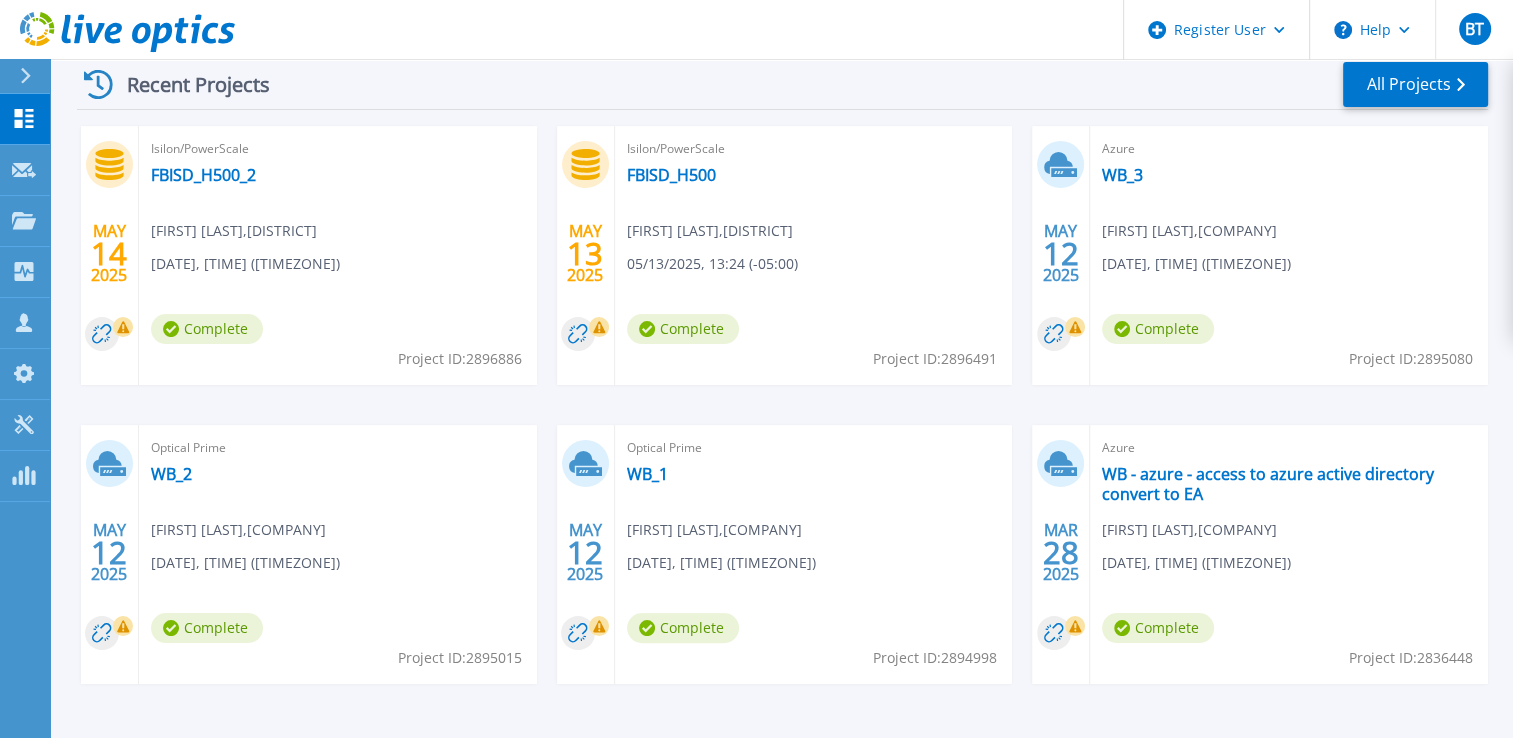scroll, scrollTop: 369, scrollLeft: 0, axis: vertical 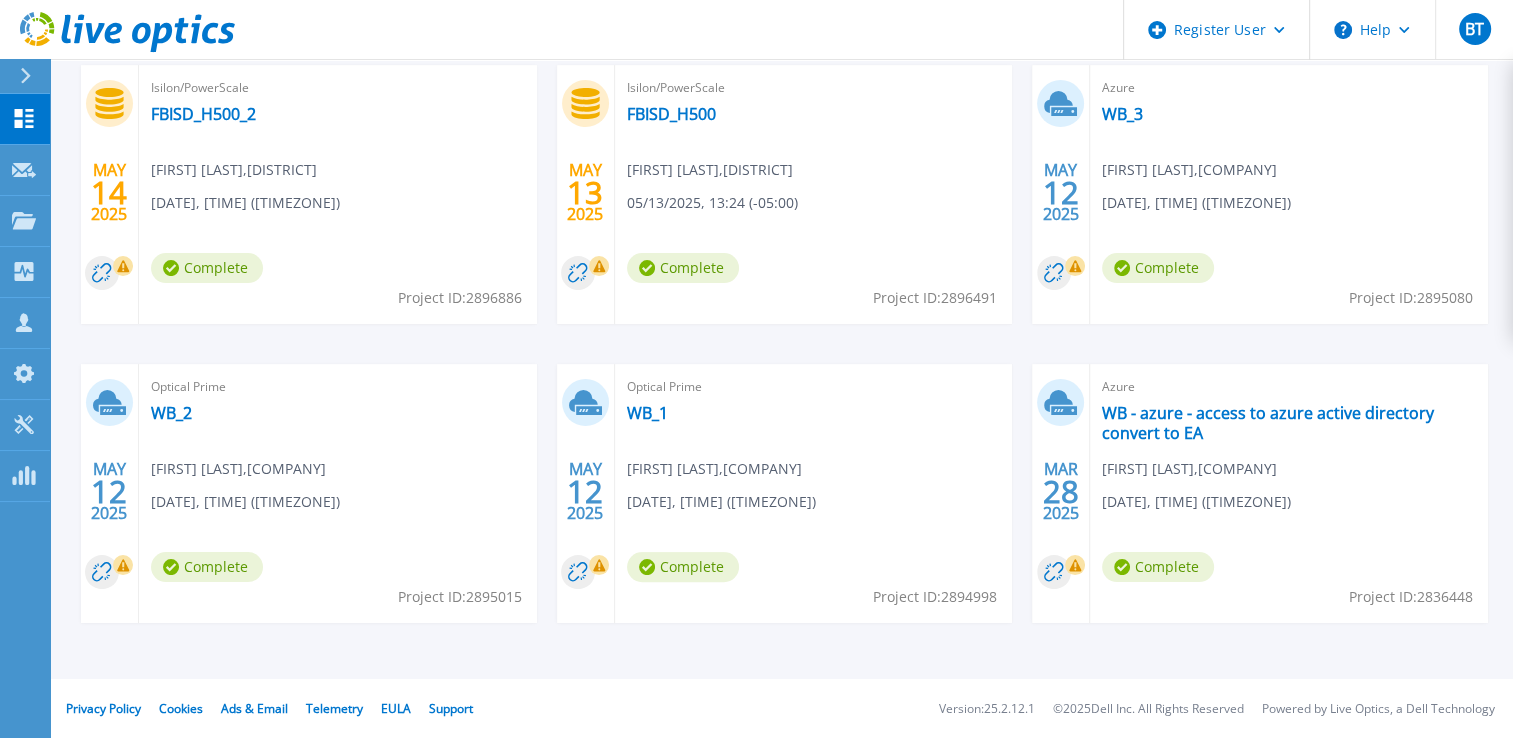 click on "Craig Willing ,  WILKS MASONRY" at bounding box center (234, 170) 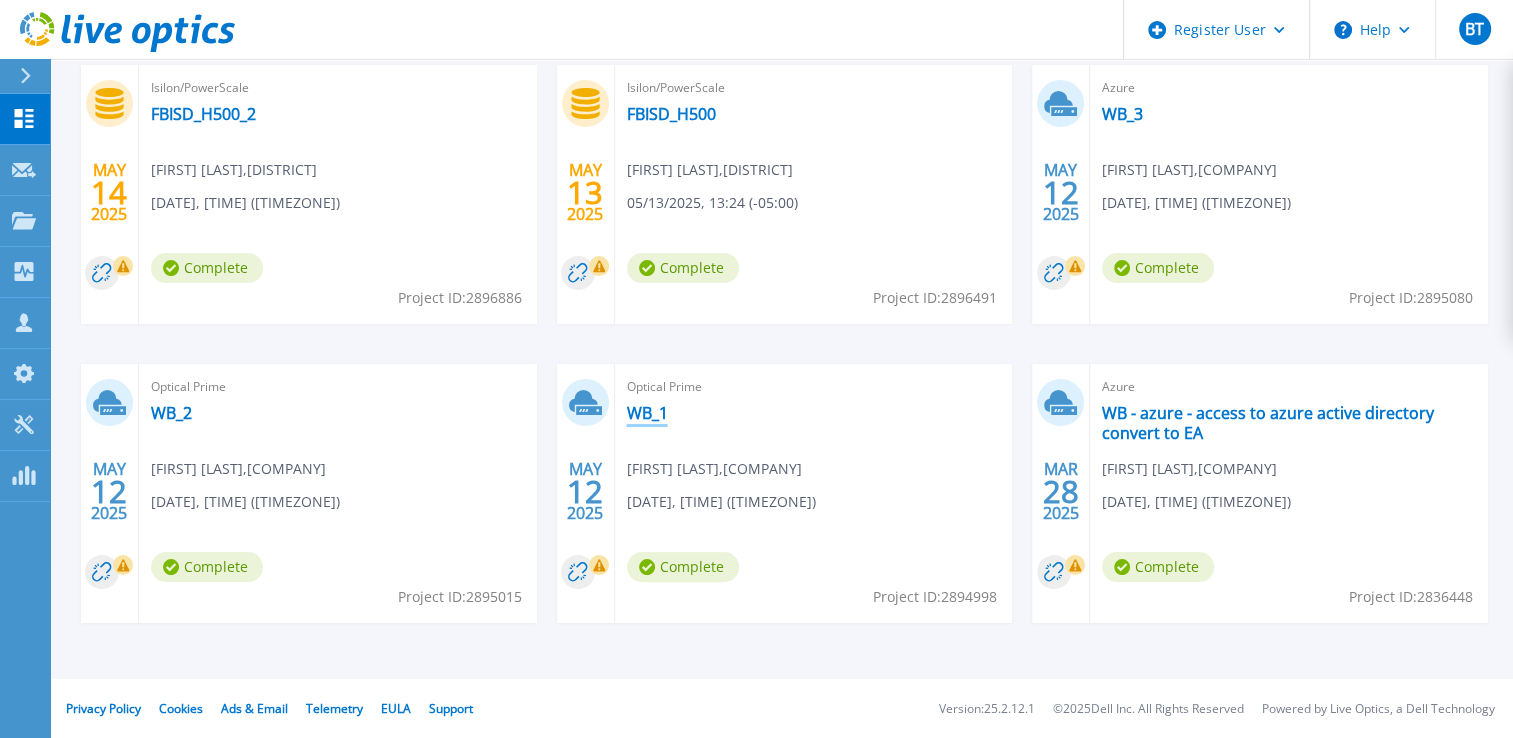 click on "WB_1" at bounding box center [647, 413] 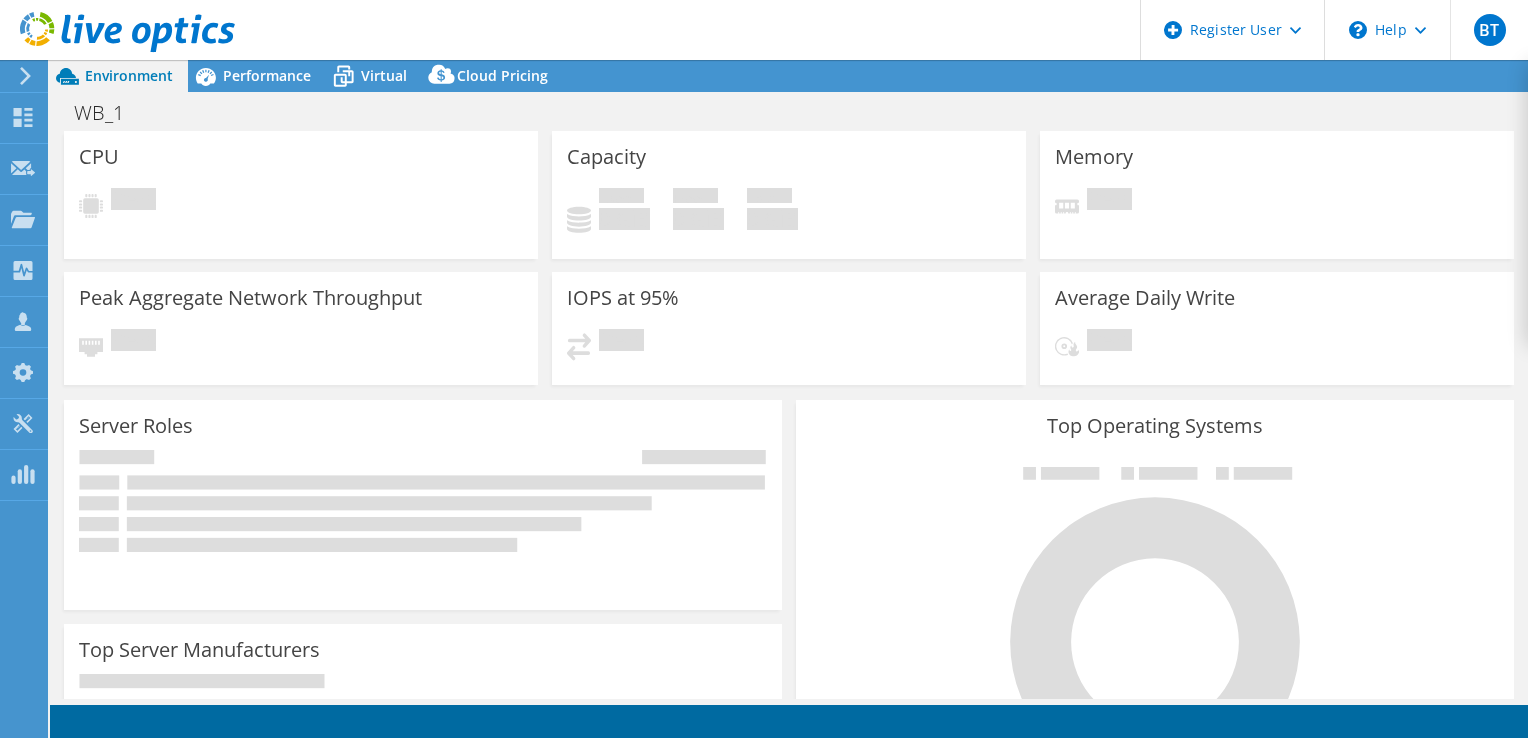 scroll, scrollTop: 0, scrollLeft: 0, axis: both 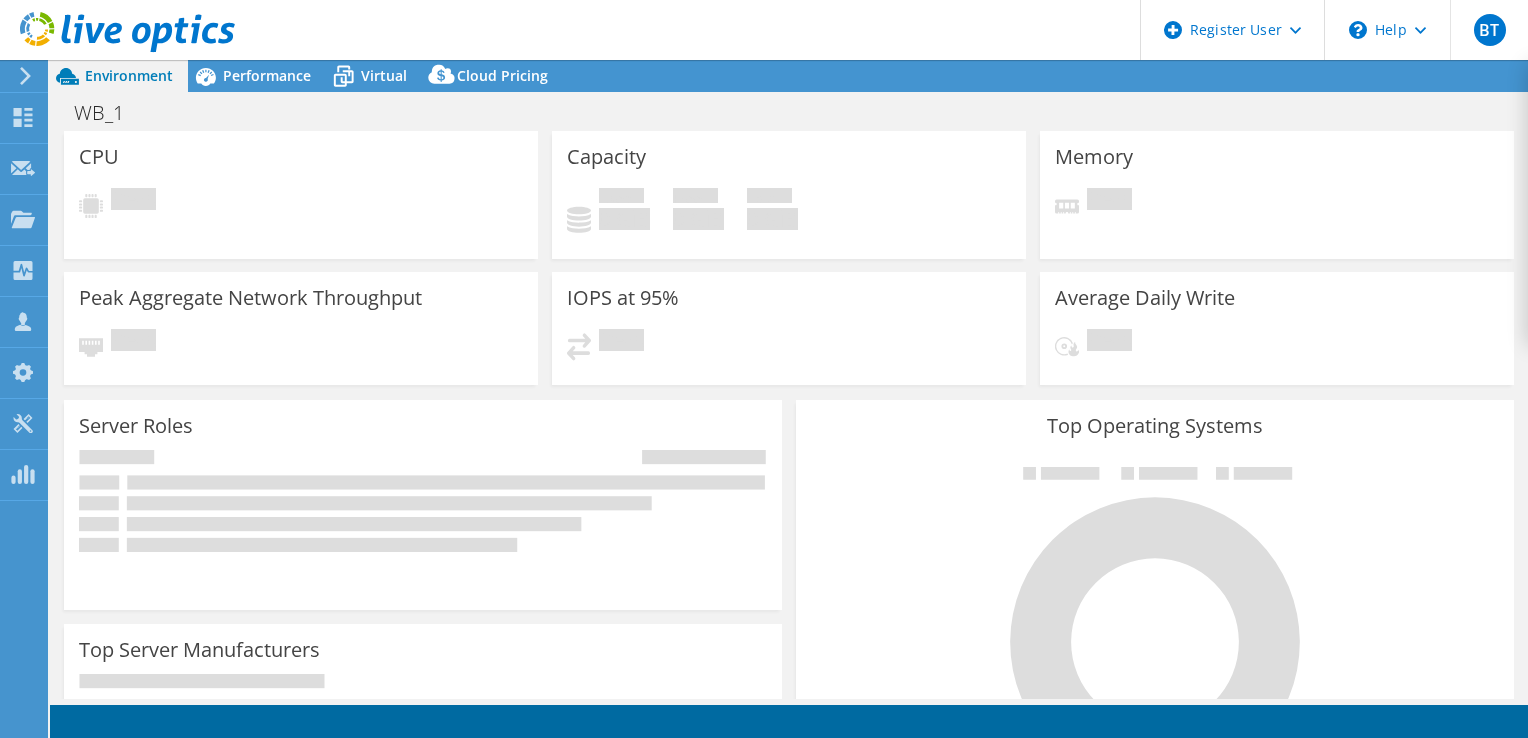 select on "USD" 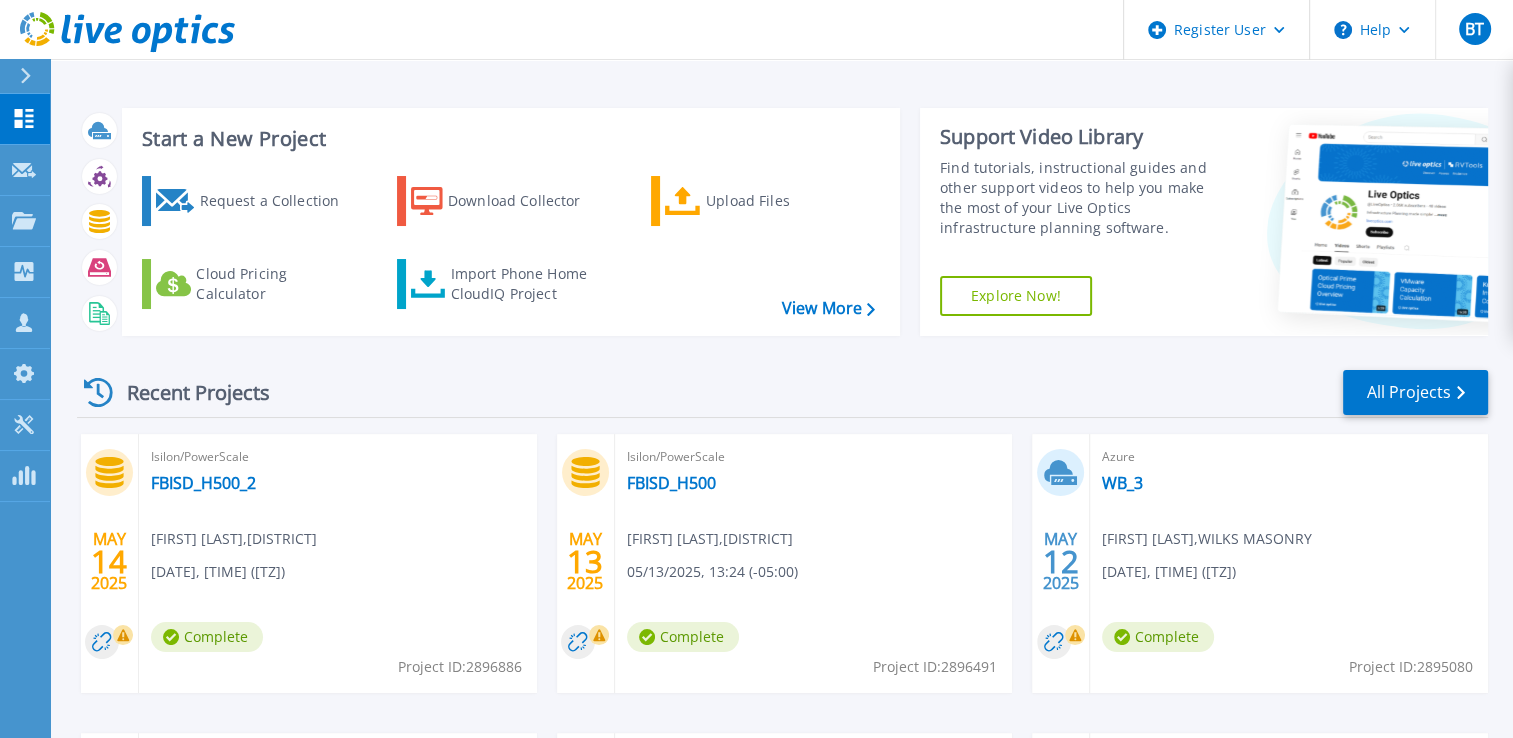 scroll, scrollTop: 369, scrollLeft: 0, axis: vertical 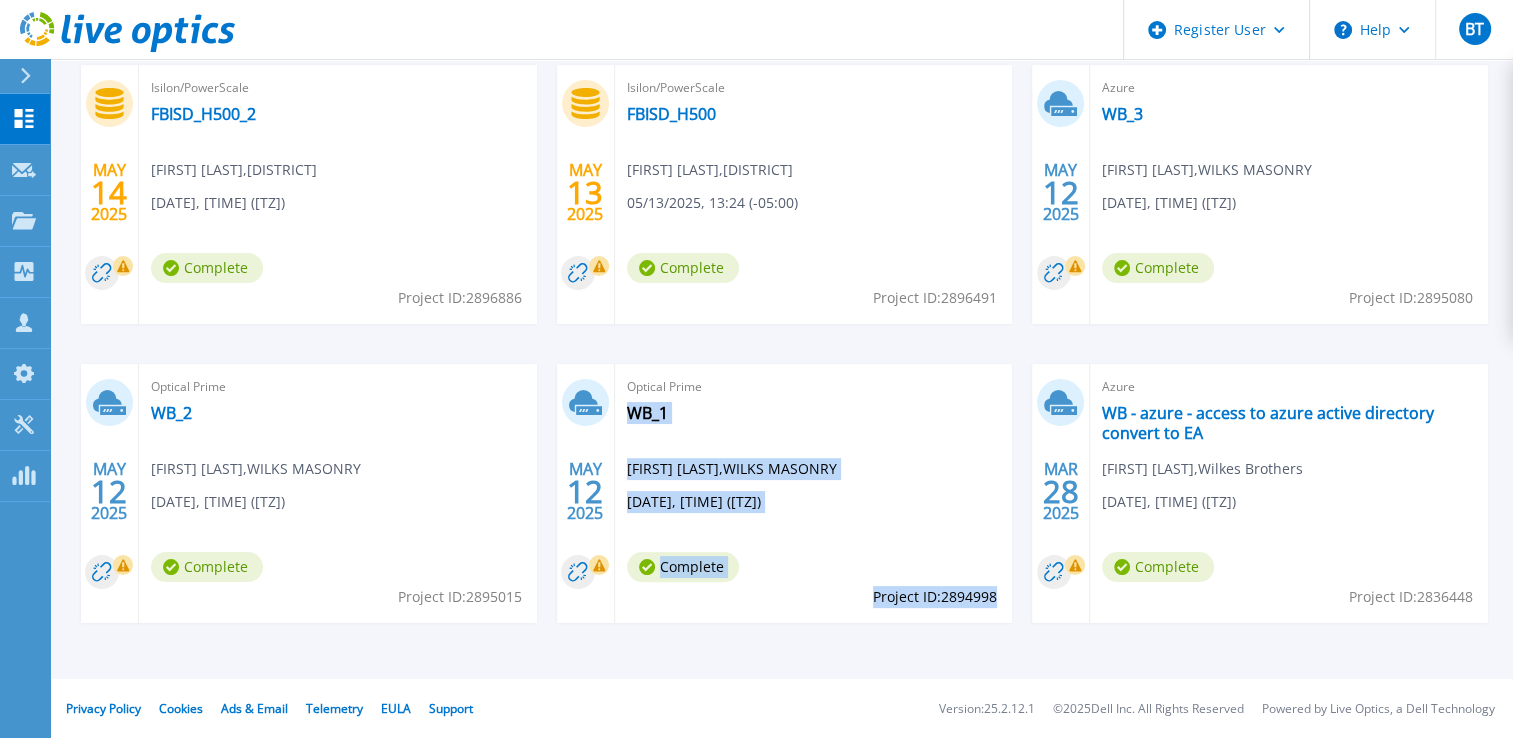 drag, startPoint x: 867, startPoint y: 596, endPoint x: 995, endPoint y: 598, distance: 128.01562 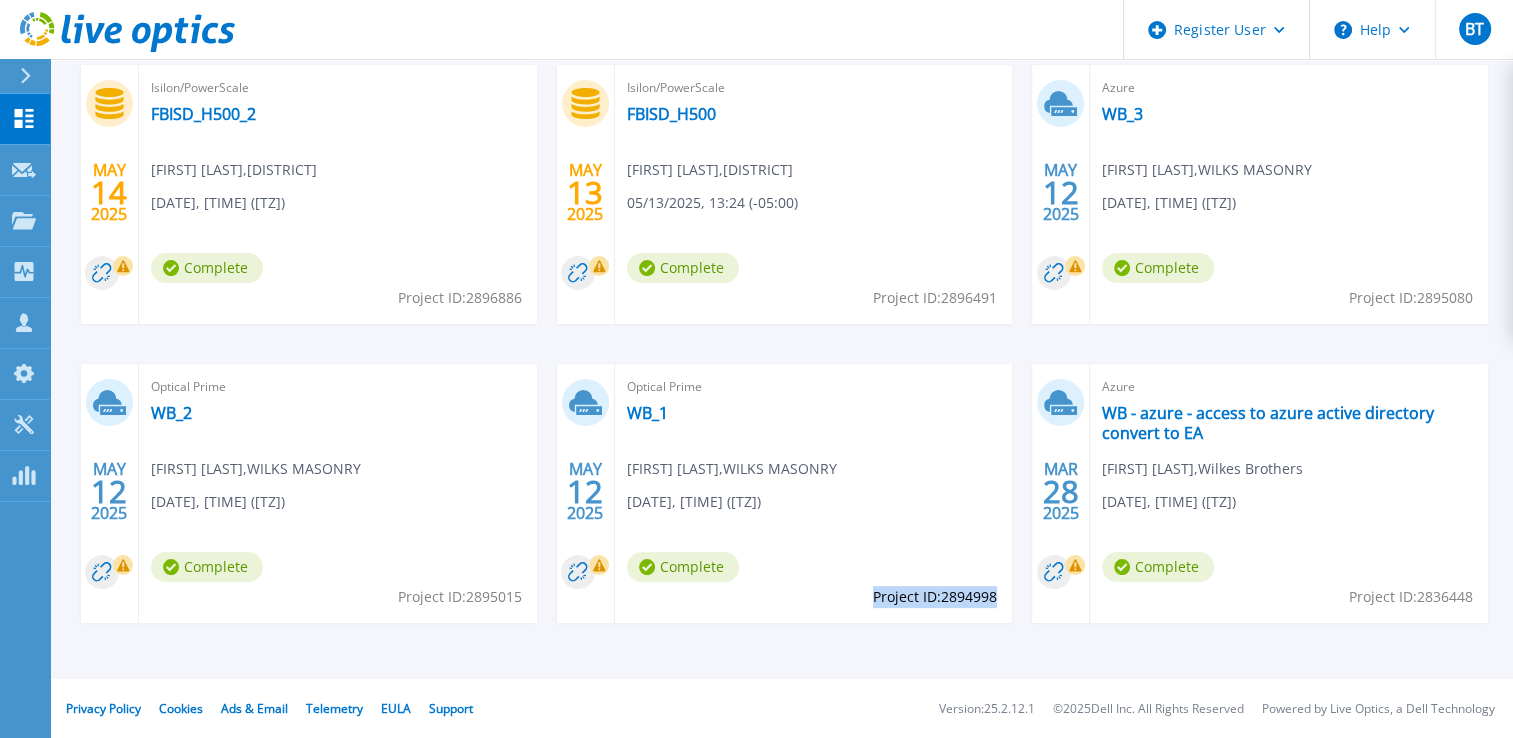 drag, startPoint x: 873, startPoint y: 596, endPoint x: 996, endPoint y: 599, distance: 123.03658 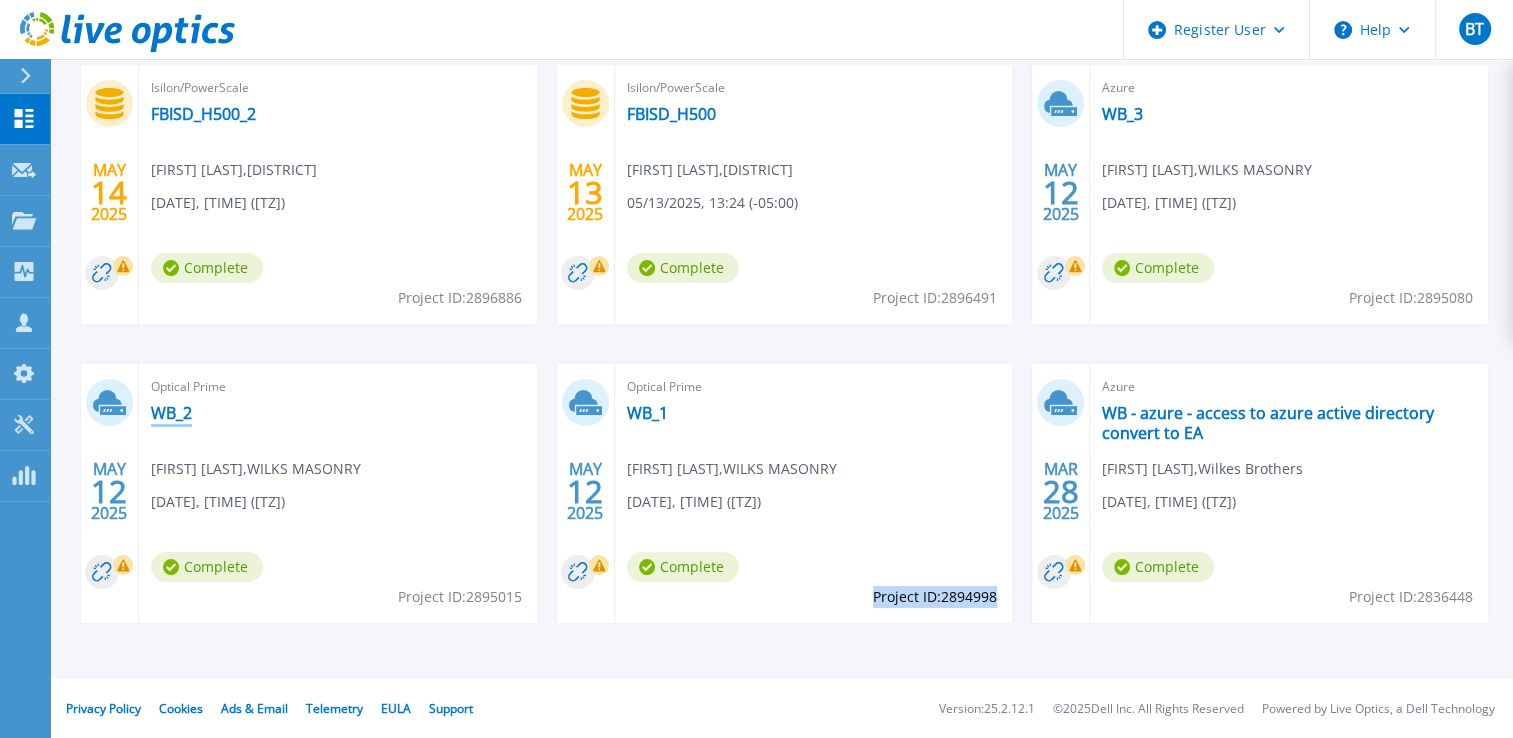 click on "WB_2" at bounding box center (171, 413) 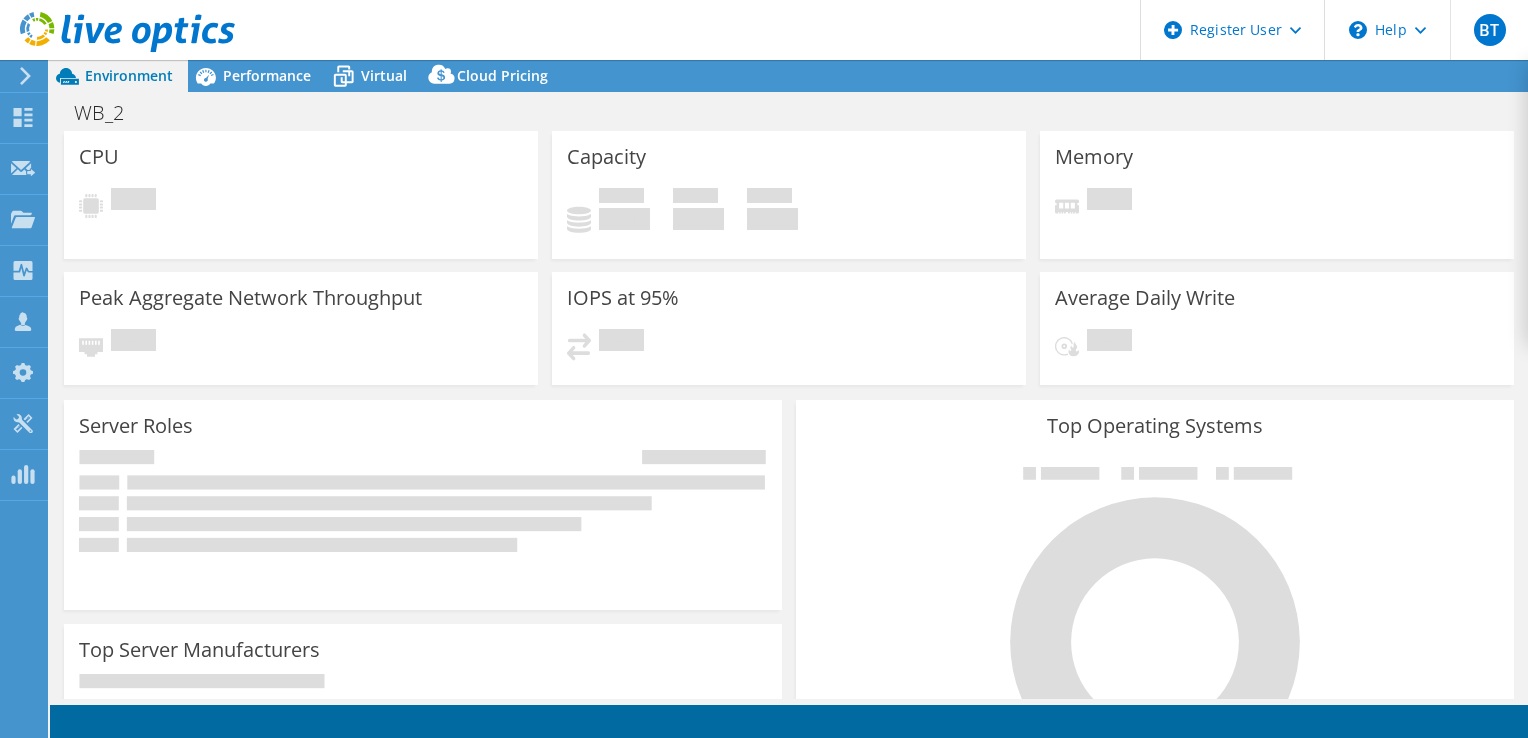 scroll, scrollTop: 0, scrollLeft: 0, axis: both 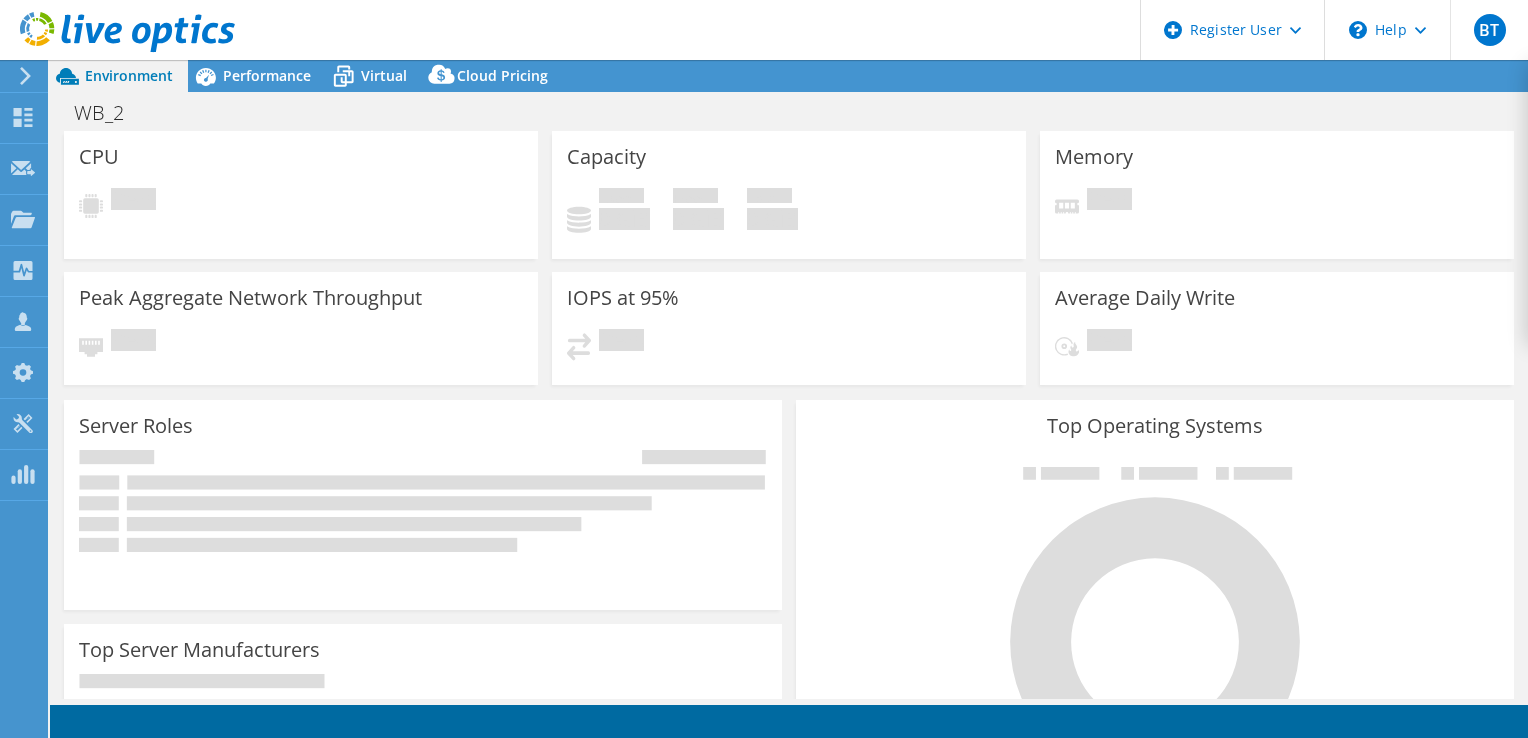 select on "USD" 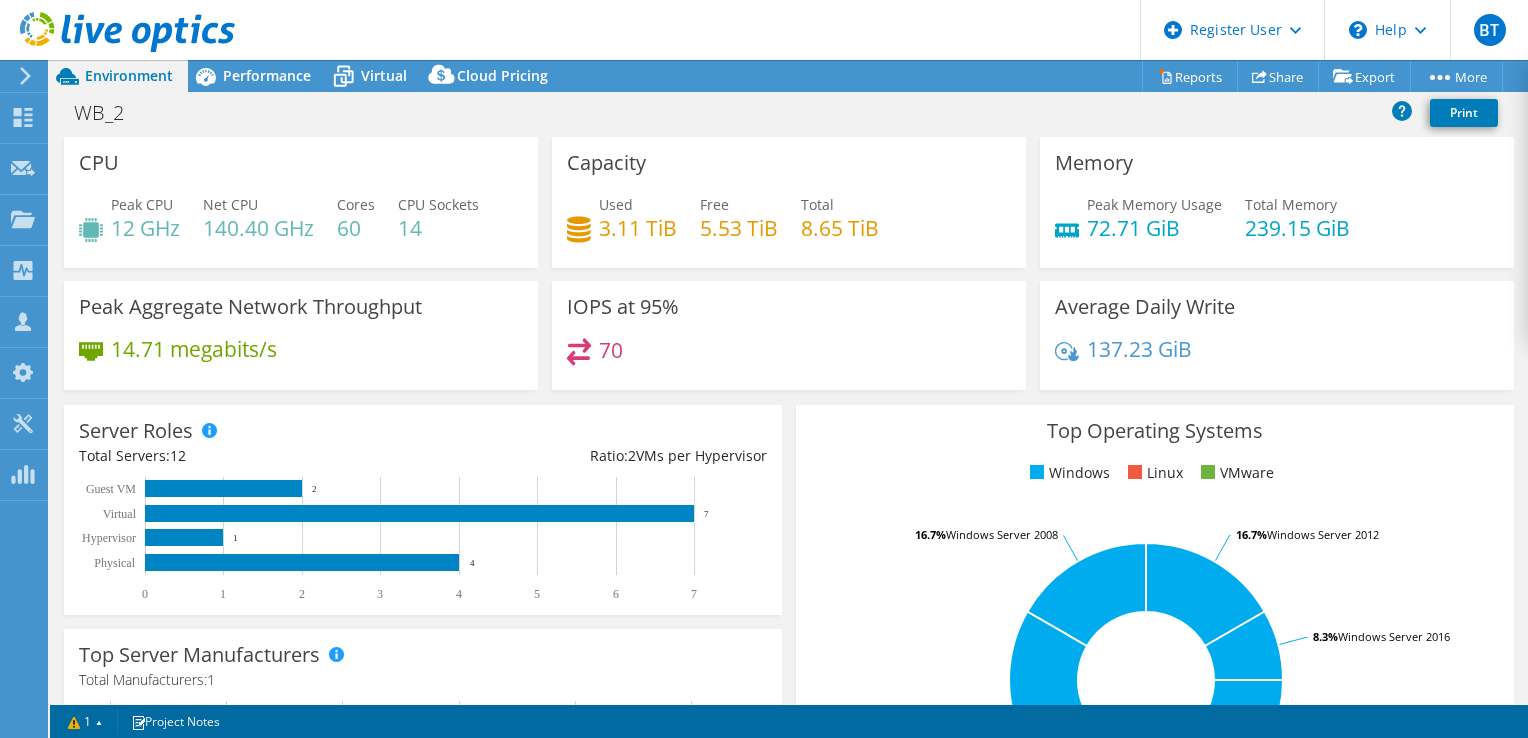 scroll, scrollTop: 114, scrollLeft: 0, axis: vertical 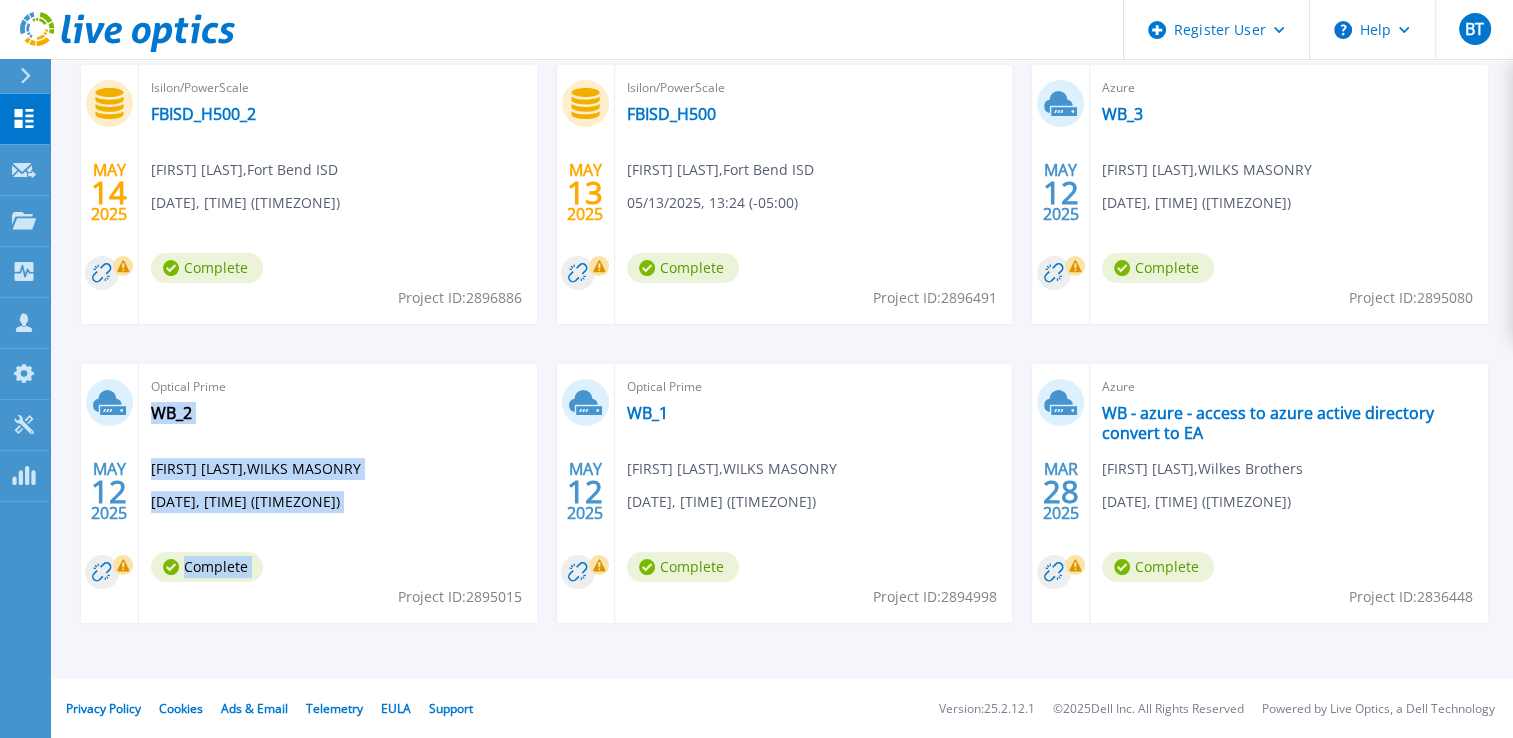 drag, startPoint x: 396, startPoint y: 601, endPoint x: 529, endPoint y: 599, distance: 133.01503 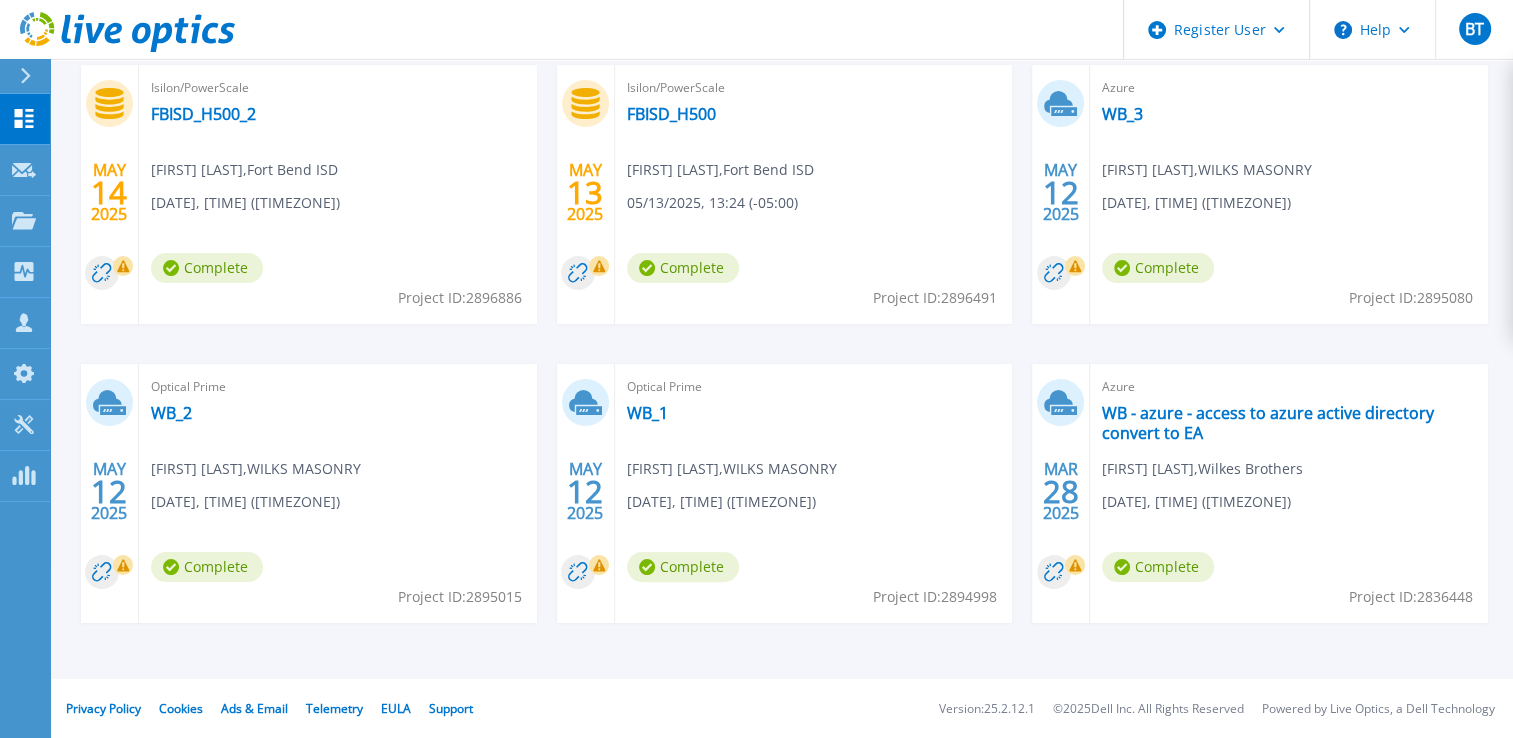 drag, startPoint x: 529, startPoint y: 599, endPoint x: 449, endPoint y: 603, distance: 80.09994 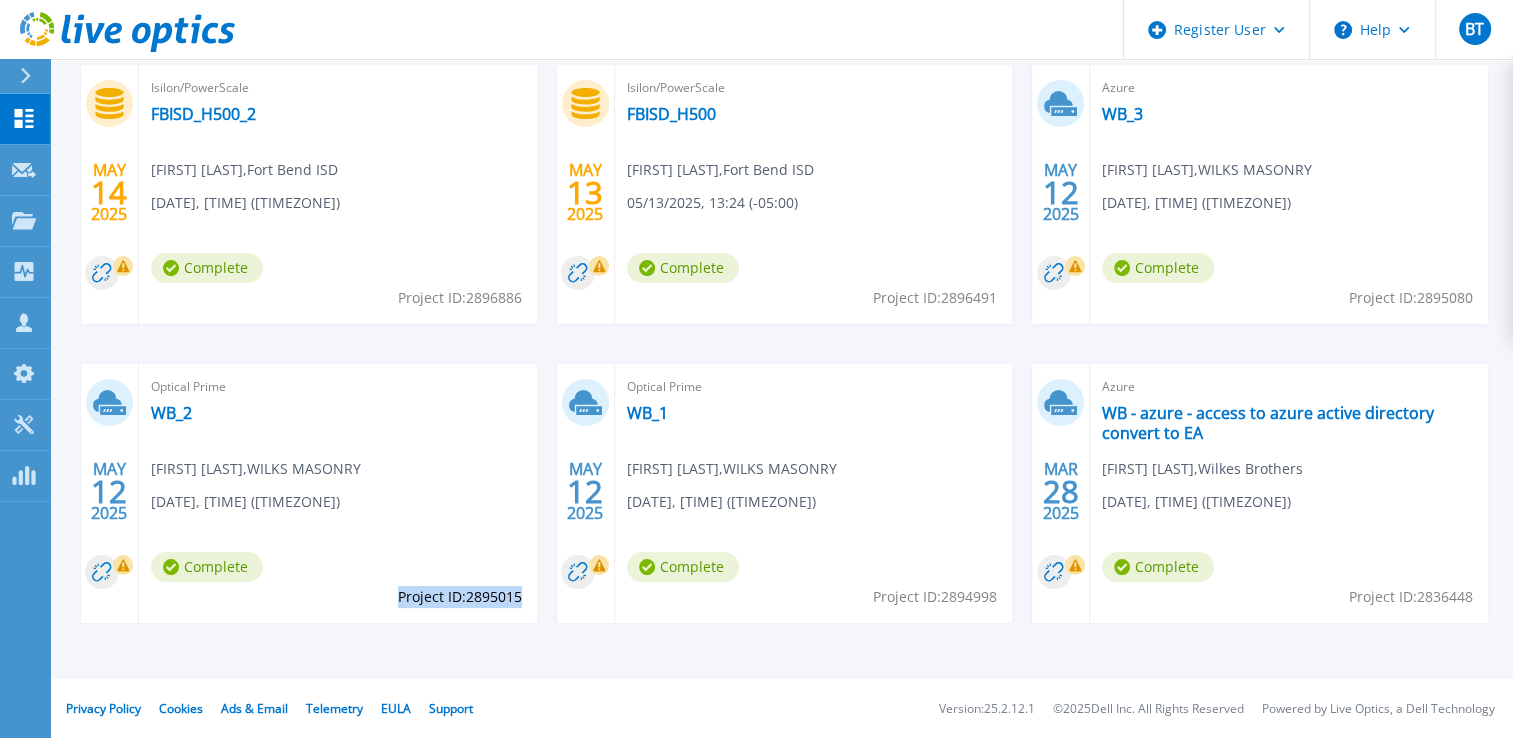 drag, startPoint x: 395, startPoint y: 598, endPoint x: 519, endPoint y: 598, distance: 124 